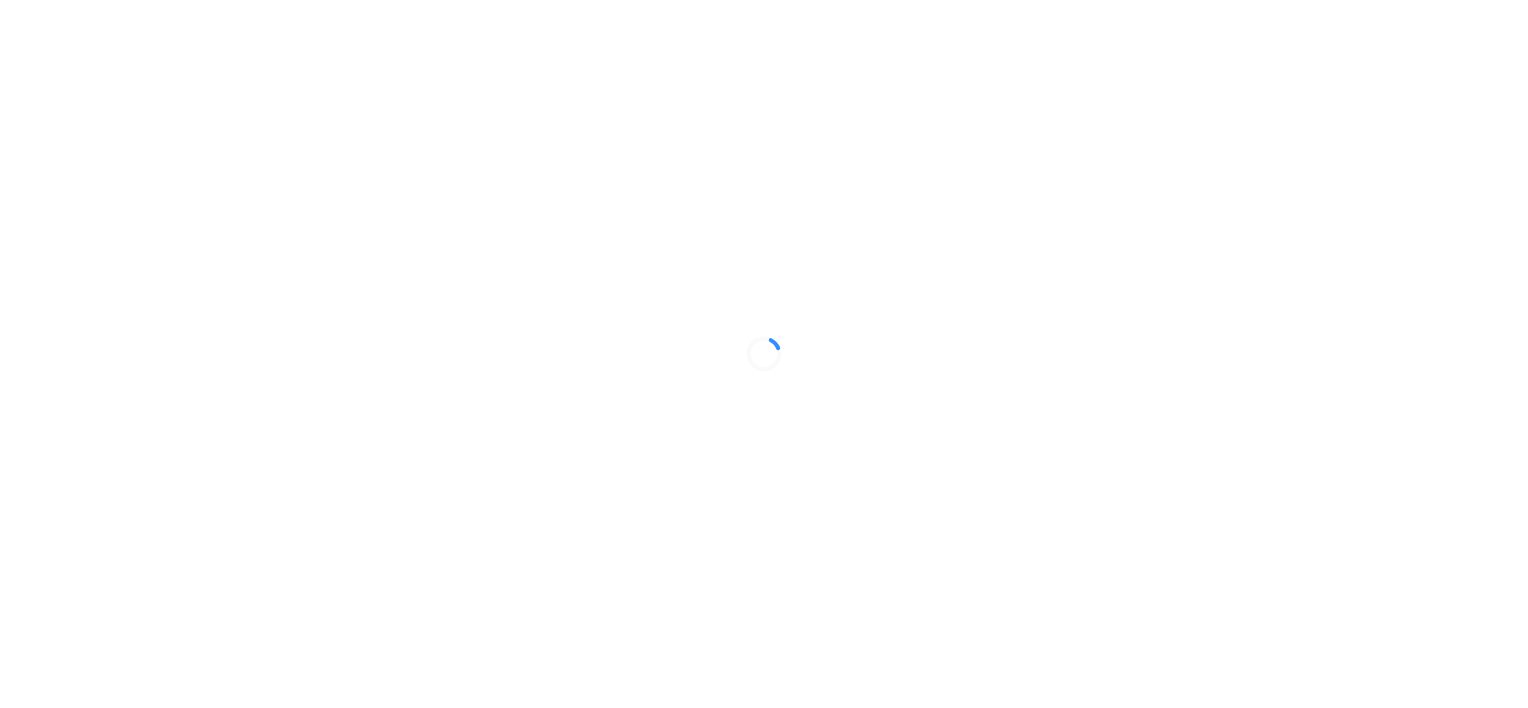 scroll, scrollTop: 0, scrollLeft: 0, axis: both 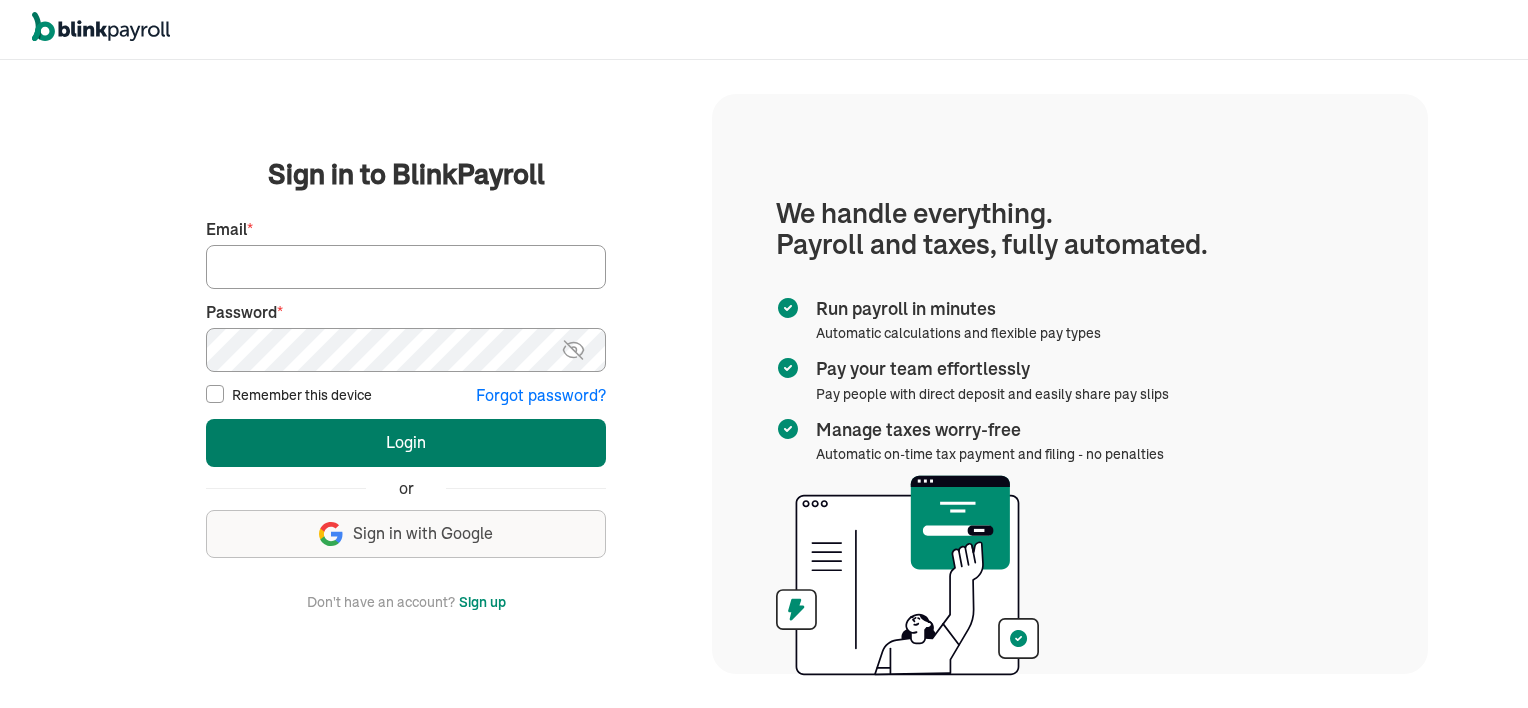 type on "[USERNAME]@[DOMAIN].com" 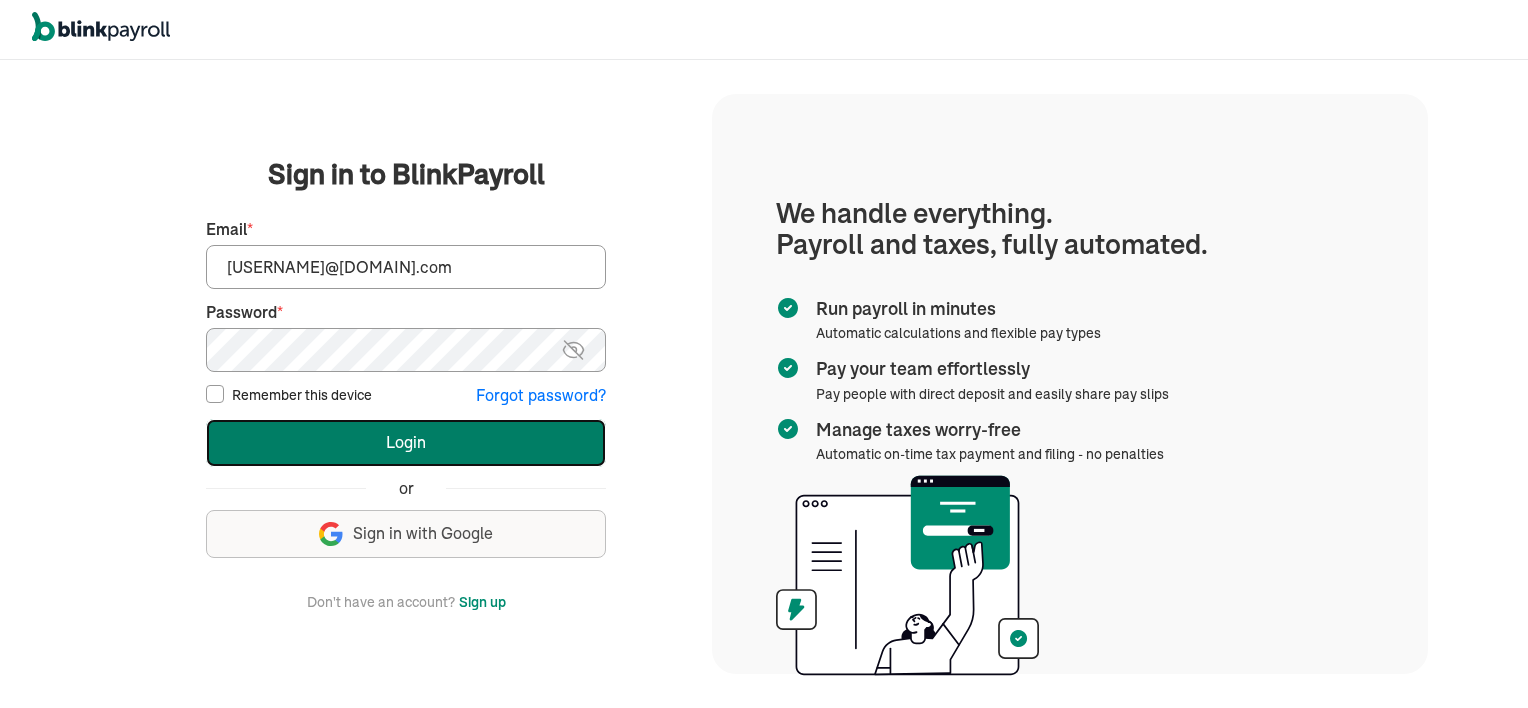 click on "Login" at bounding box center [406, 443] 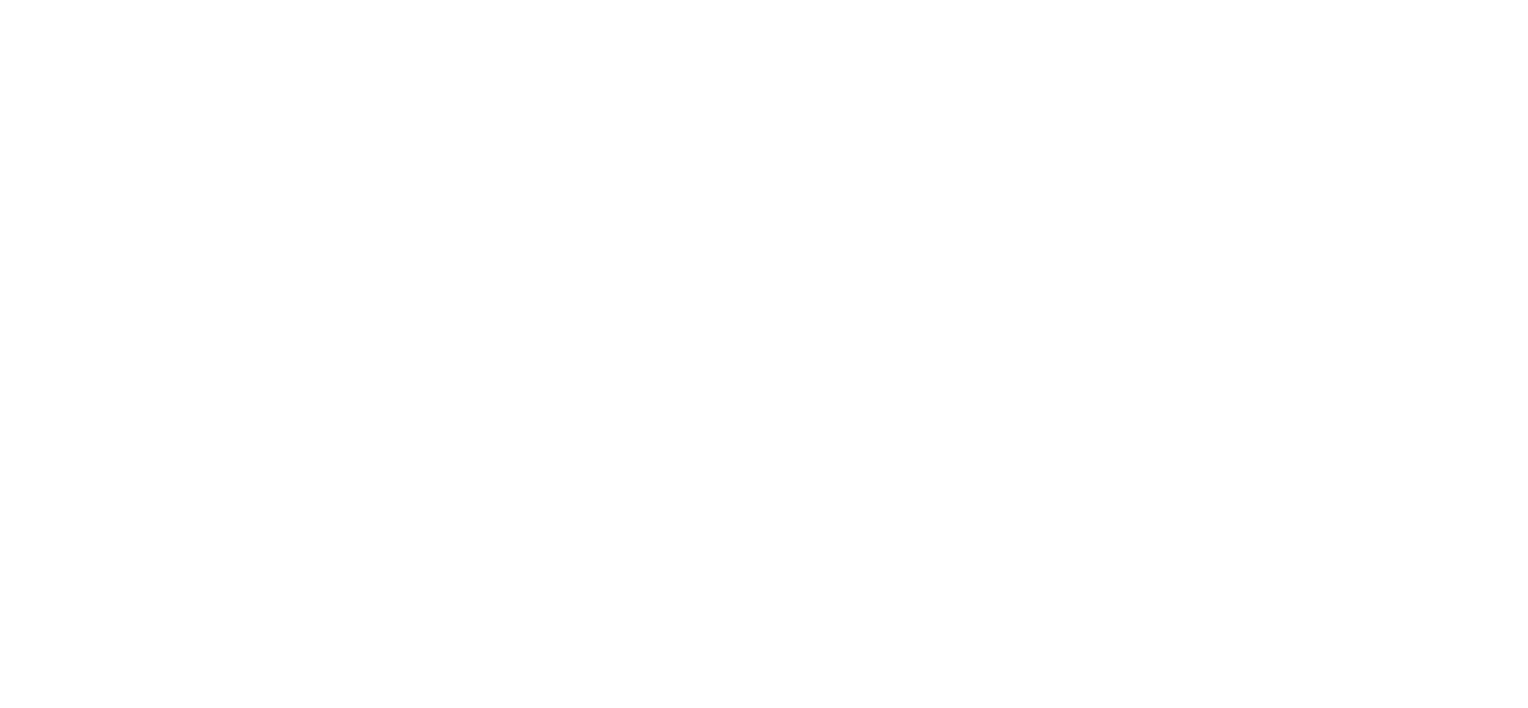 scroll, scrollTop: 0, scrollLeft: 0, axis: both 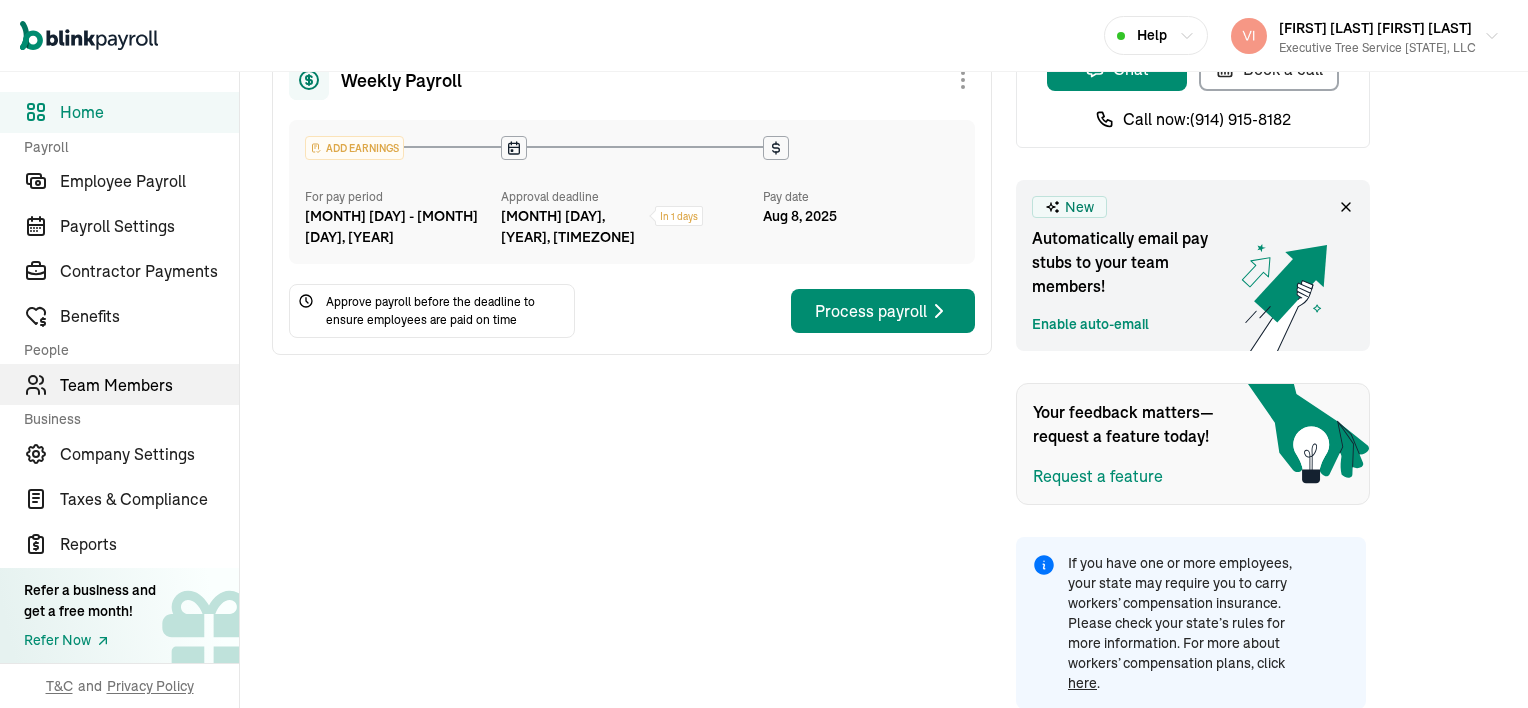 click on "Team Members" at bounding box center [149, 385] 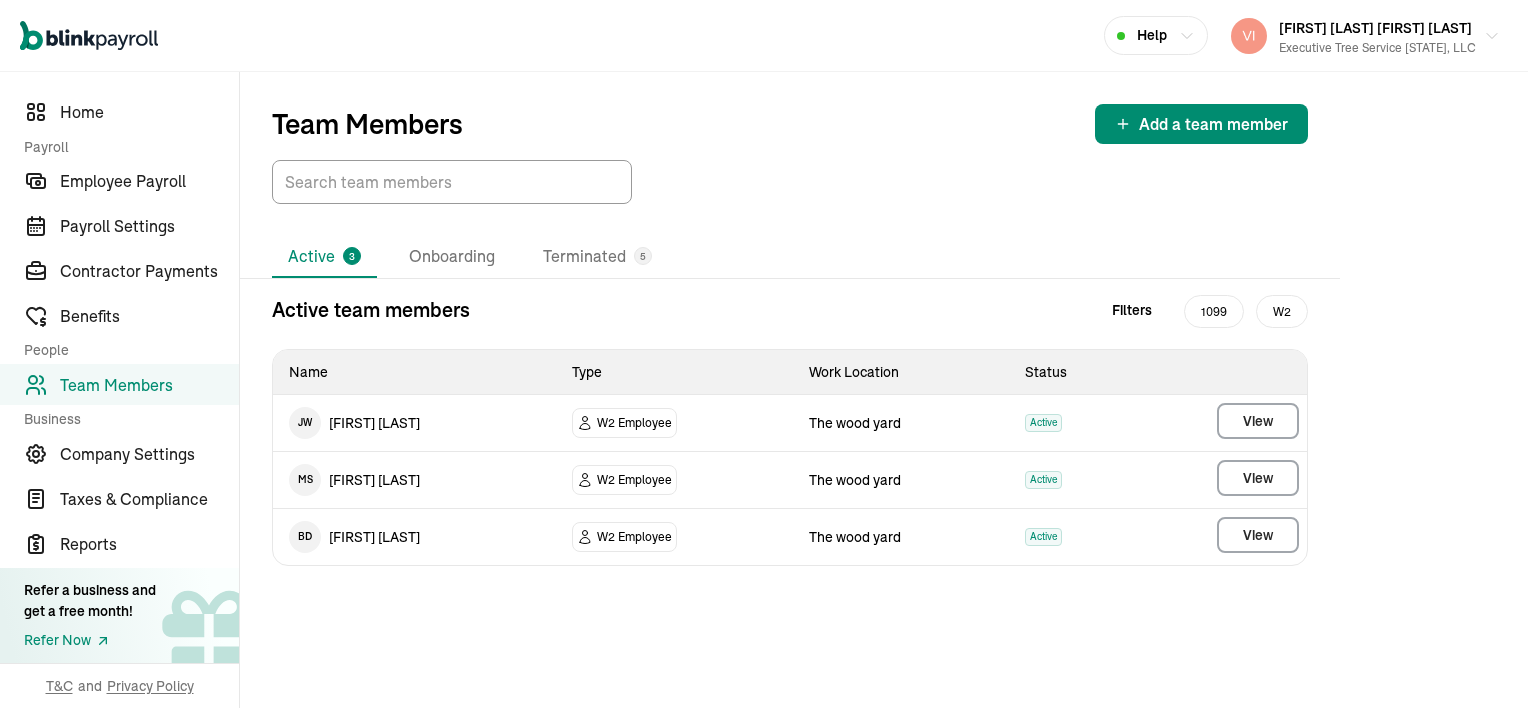 scroll, scrollTop: 0, scrollLeft: 0, axis: both 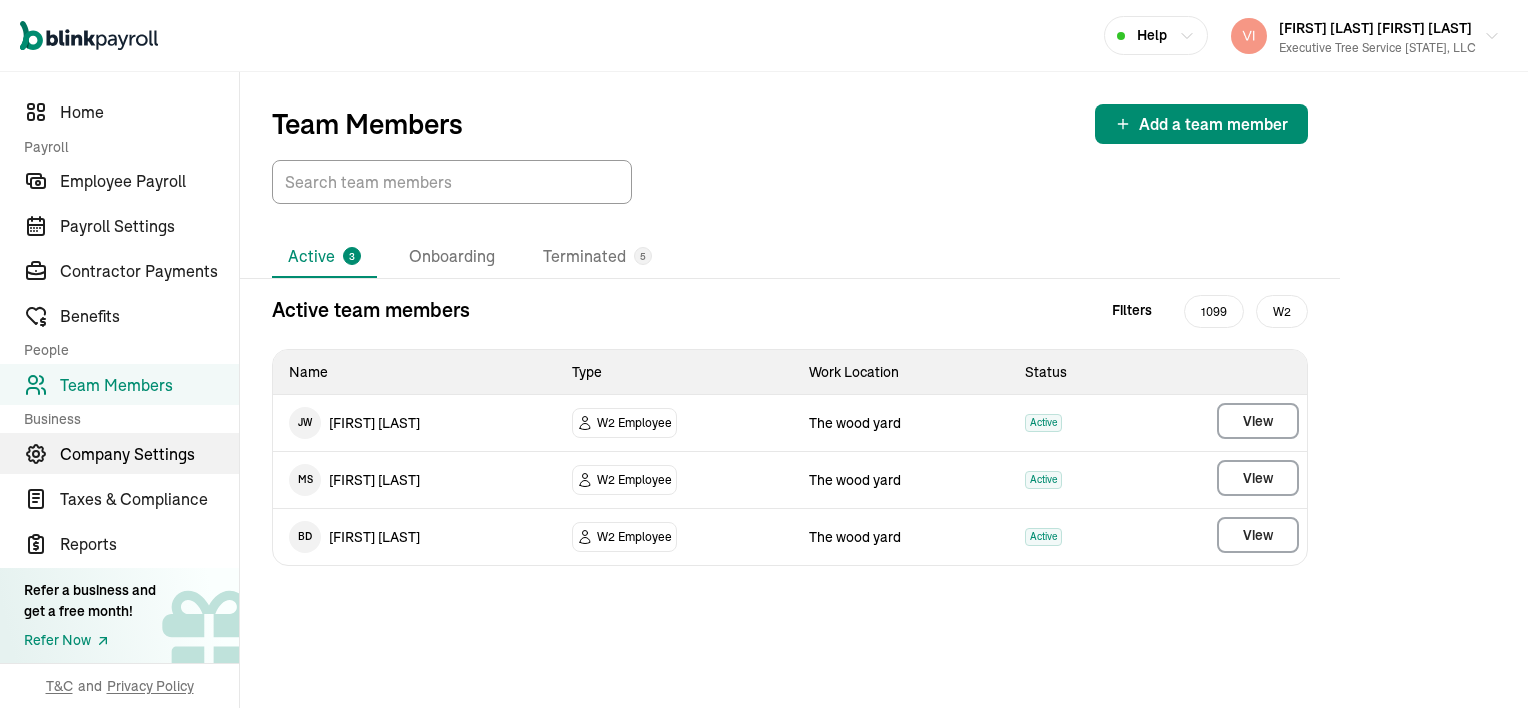 click on "Company Settings" at bounding box center [149, 454] 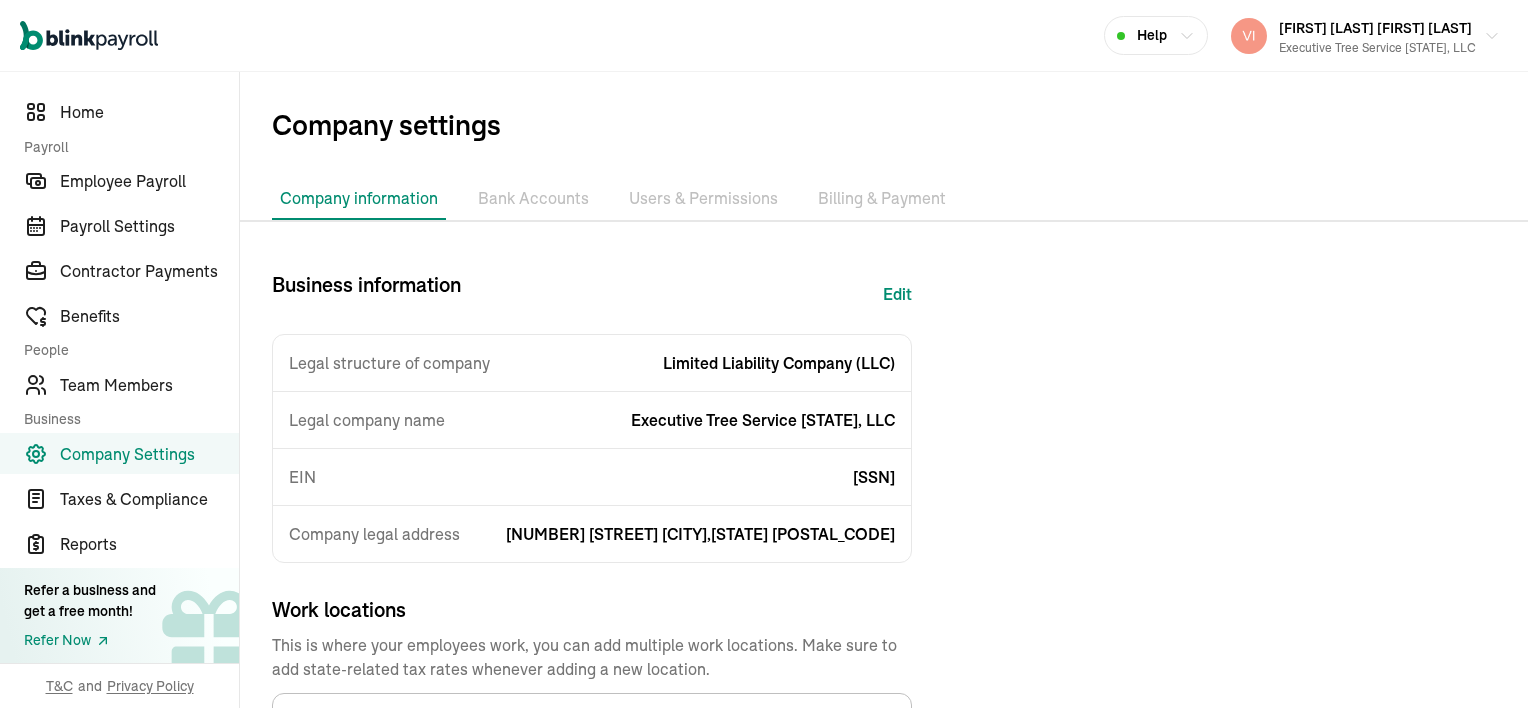 click on "Billing & Payment" at bounding box center (882, 199) 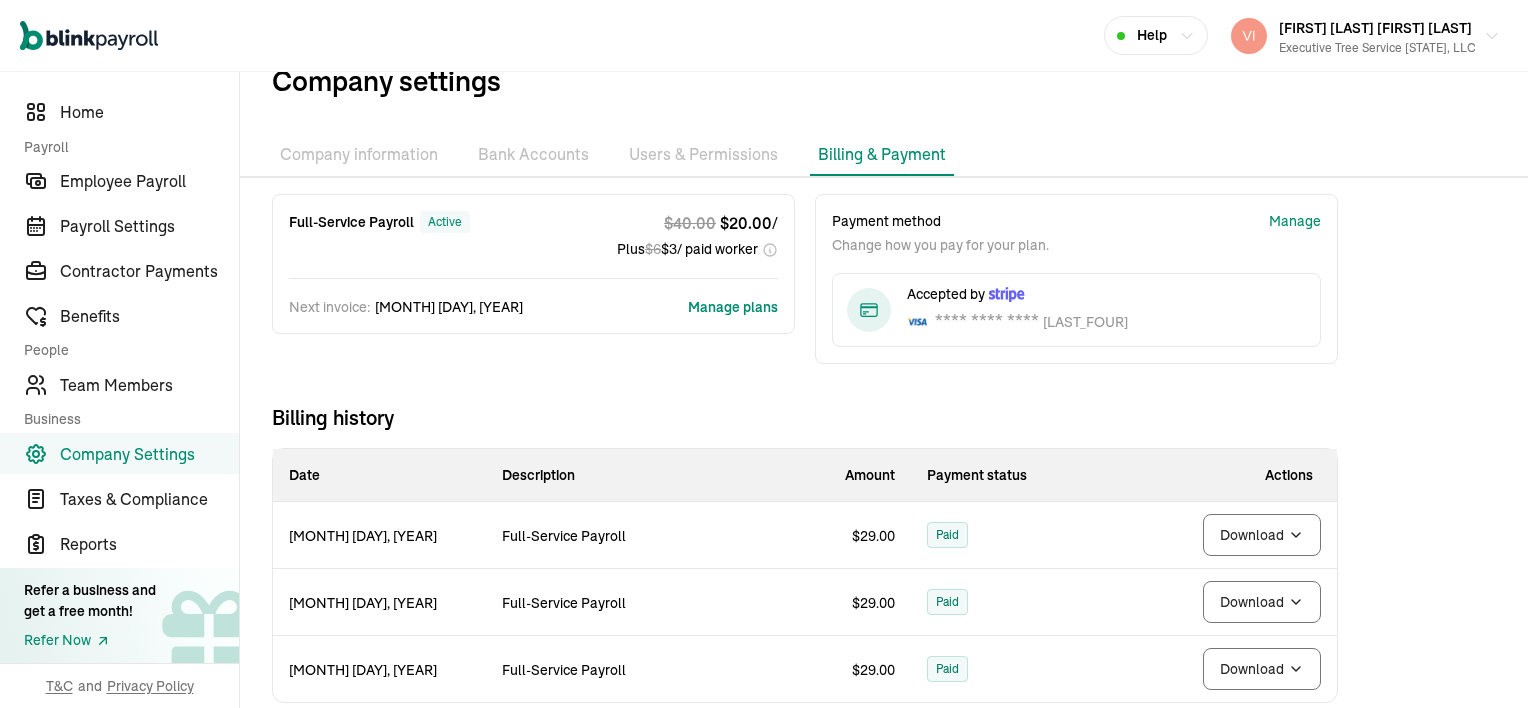 scroll, scrollTop: 67, scrollLeft: 0, axis: vertical 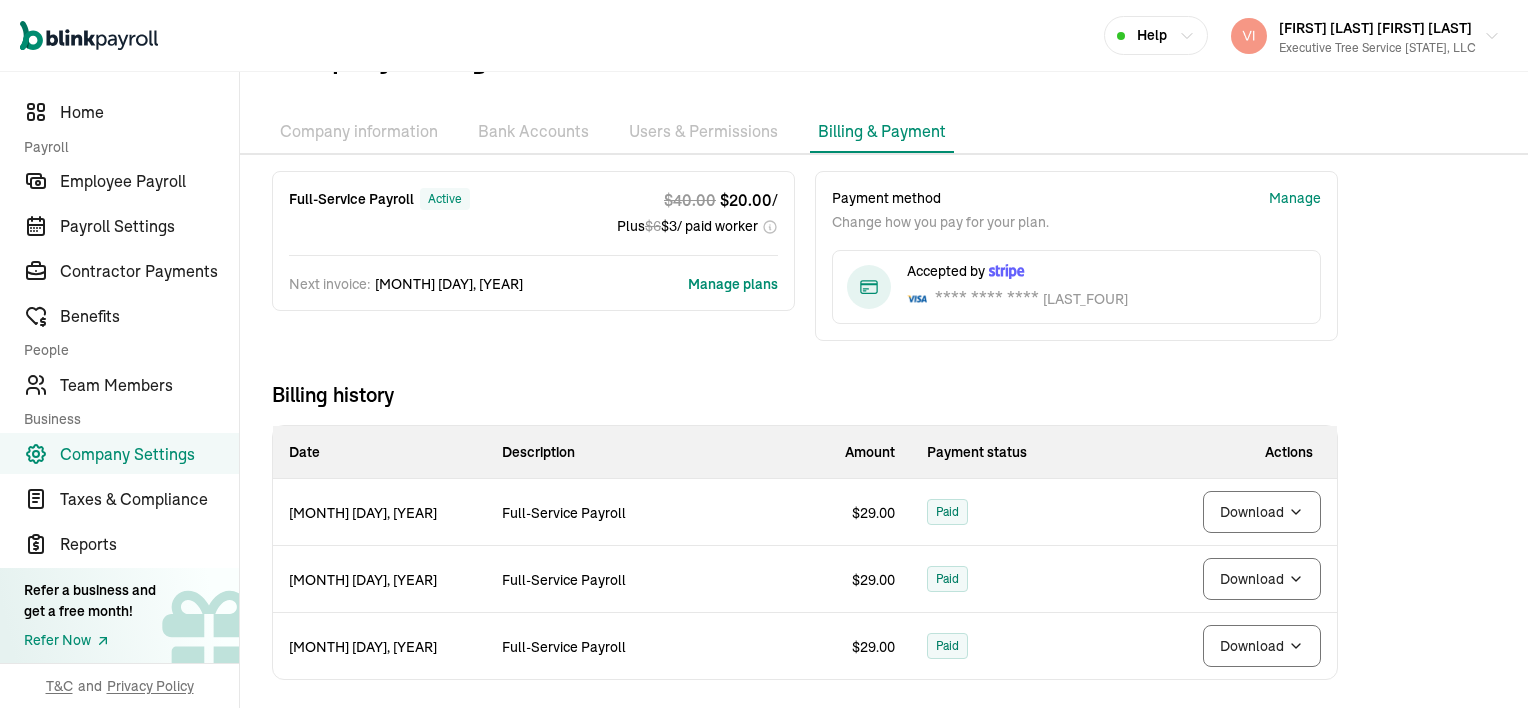 click on "Company settings Company information   Bank Accounts   Users & Permissions   Billing & Payment   Full-Service Payroll active $ 40.00 $ 20.00 / Plus  $ 6  $ 3  / paid worker Next invoice: [MONTH] 31, [YEAR] Manage plans Payment method Change how you pay for your plan. Manage Accepted by   **** **** ****    9852 Billing history [MONTH] 1, [YEAR] Description Full-Service Payroll Amount $ 29.00 Payment status Paid Download [MONTH] 1, [YEAR] Description Full-Service Payroll Amount $ 29.00 Payment status Paid Download [MONTH] 1, [YEAR] Description Full-Service Payroll Amount $ 29.00 Payment status Paid Download Date Description Amount Payment status Actions [MONTH] 1, [YEAR] Full-Service Payroll $ 29.00 Paid Download [MONTH] 1, [YEAR] Full-Service Payroll $ 29.00 Paid Download [MONTH] 1, [YEAR] Full-Service Payroll $ 29.00 Paid Download" at bounding box center [884, 358] 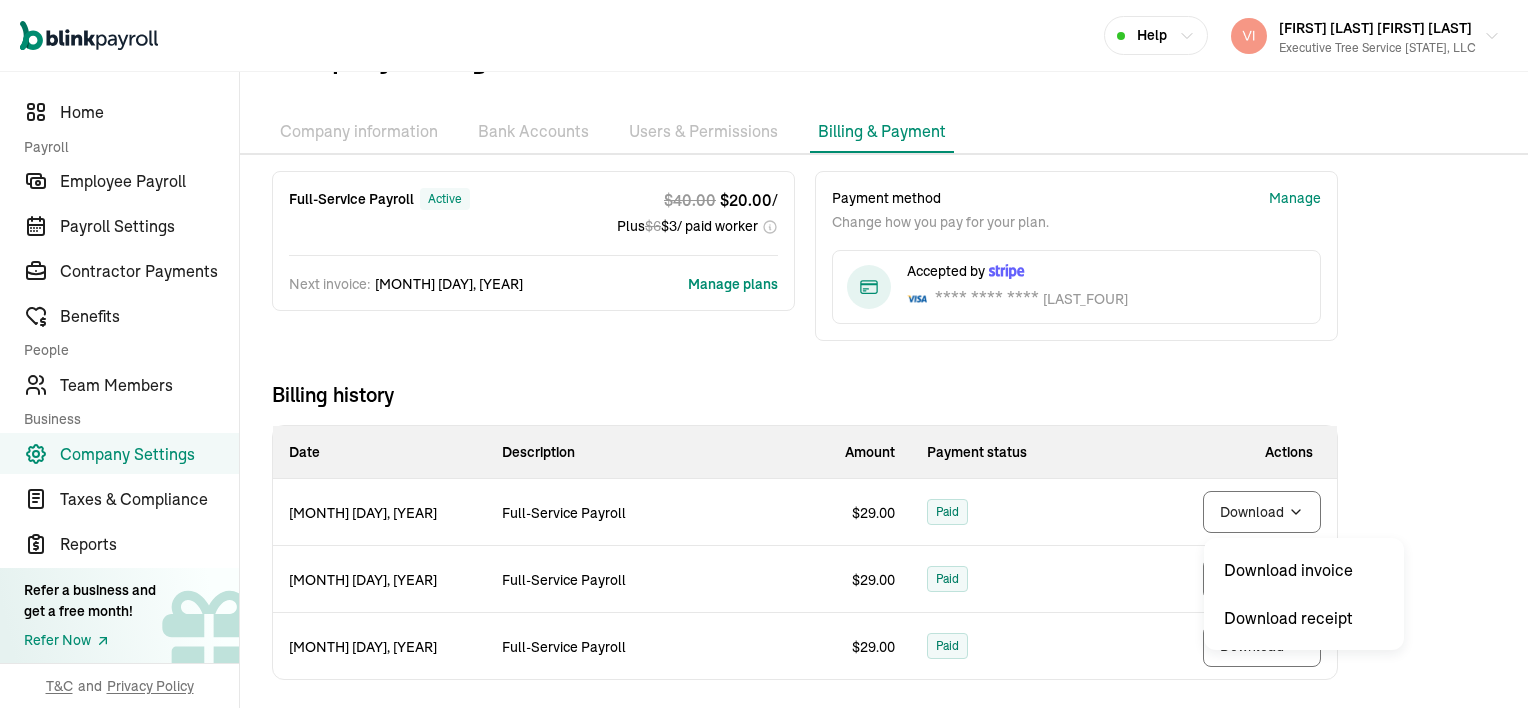 click on "Open main menu Help [FIRST] [LAST] [FIRST] [LAST] Executive Tree Service NC, LLC Home Payroll Employee Payroll Payroll Settings Contractor Payments Benefits People Team Members Business Company Settings Taxes & Compliance Reports Refer a business and   get a free month! Refer Now T&C   and   Privacy Policy Company settings Company information   Bank Accounts   Users & Permissions   Billing & Payment   Full-Service Payroll active $ 40.00 $ 20.00 / Plus  $ 6  $ 3  / paid worker Next invoice: [MONTH] 31, [YEAR] Manage plans Payment method Change how you pay for your plan. Manage Accepted by   **** **** ****    9852 Billing history [MONTH] 1, [YEAR] Description Full-Service Payroll Amount $ 29.00 Payment status Paid Download [MONTH] 1, [YEAR] Description Full-Service Payroll Amount $ 29.00 Payment status Paid Download [MONTH] 1, [YEAR] Description Full-Service Payroll Amount $ 29.00 Payment status Paid Download Date Description Amount Payment status Actions [MONTH] 1, [YEAR] Full-Service Payroll $ 29.00 Paid Download [MONTH] 1, [YEAR] $ $" at bounding box center [764, 354] 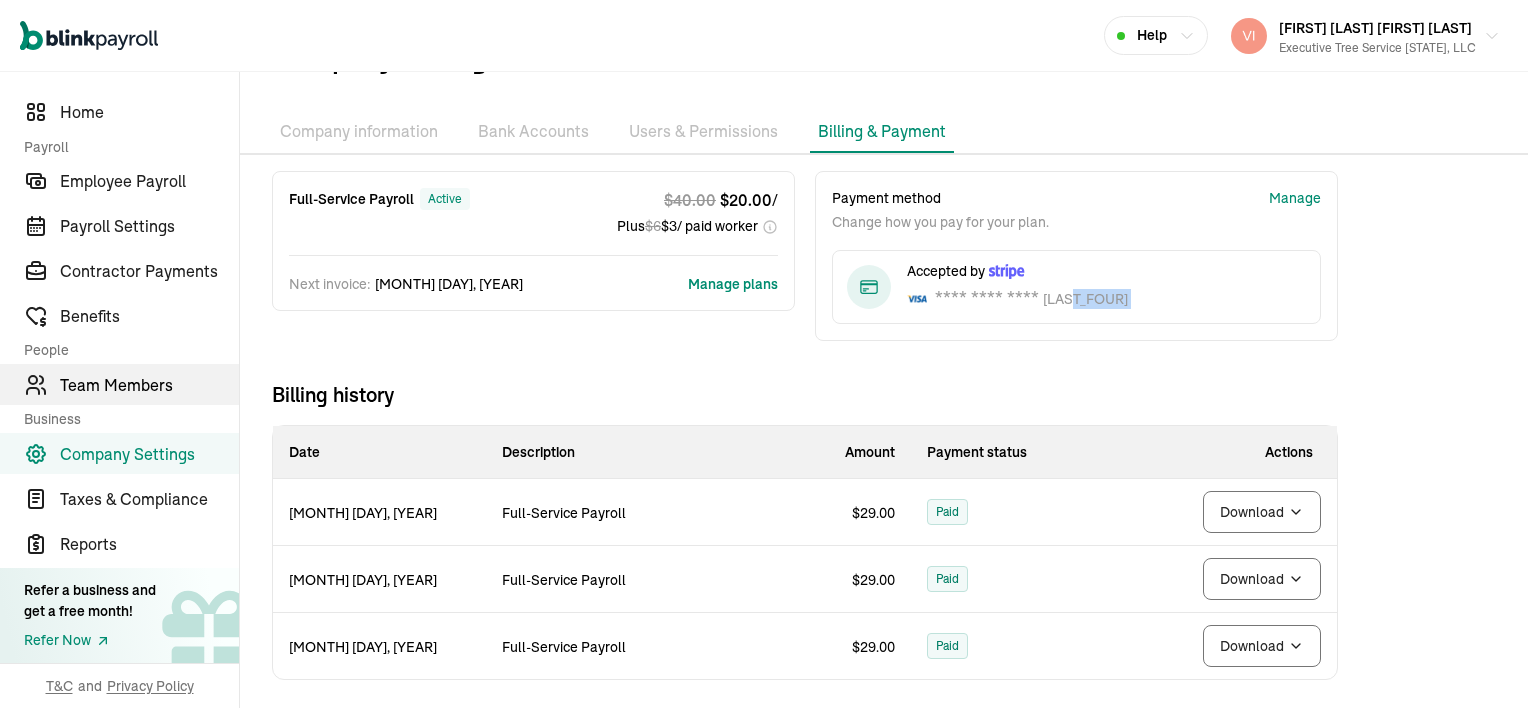click on "Team Members" at bounding box center [149, 385] 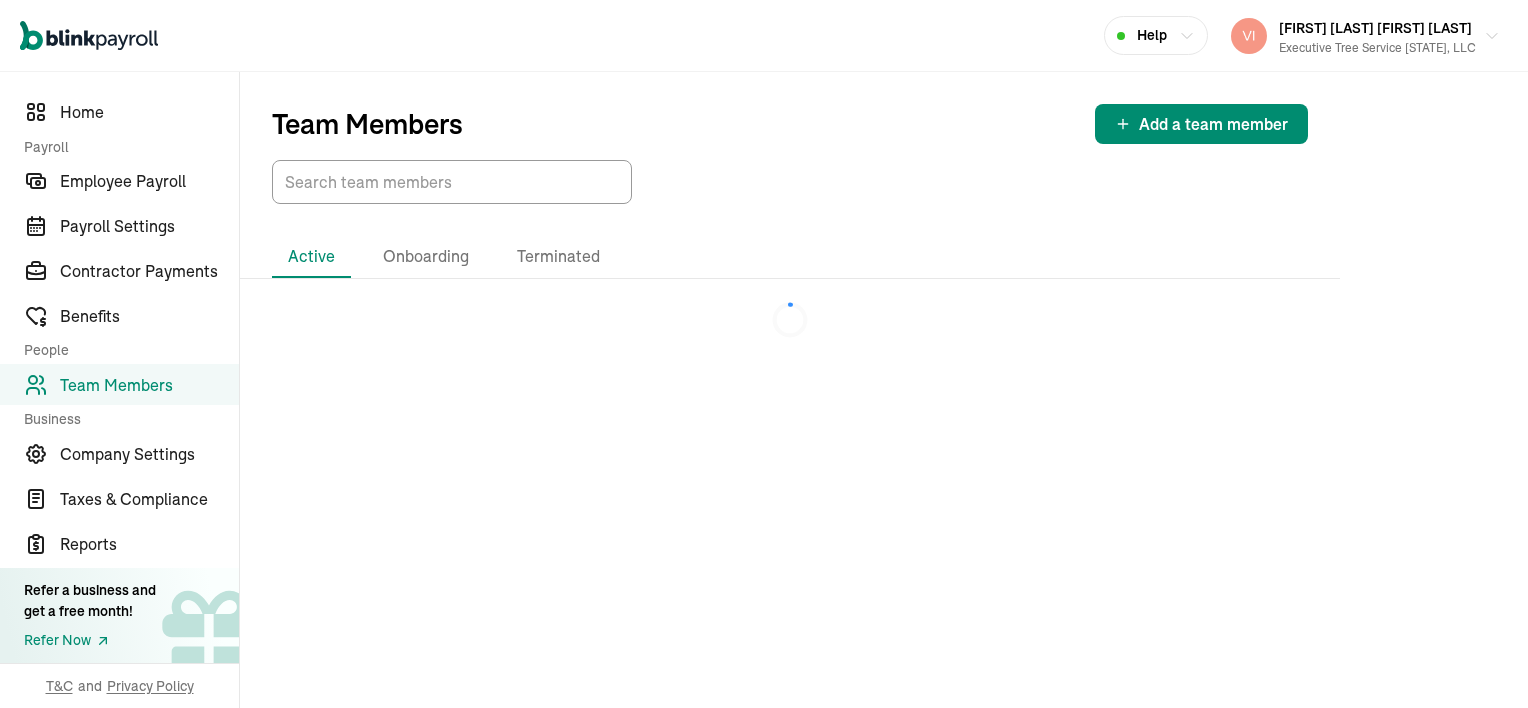 scroll, scrollTop: 0, scrollLeft: 0, axis: both 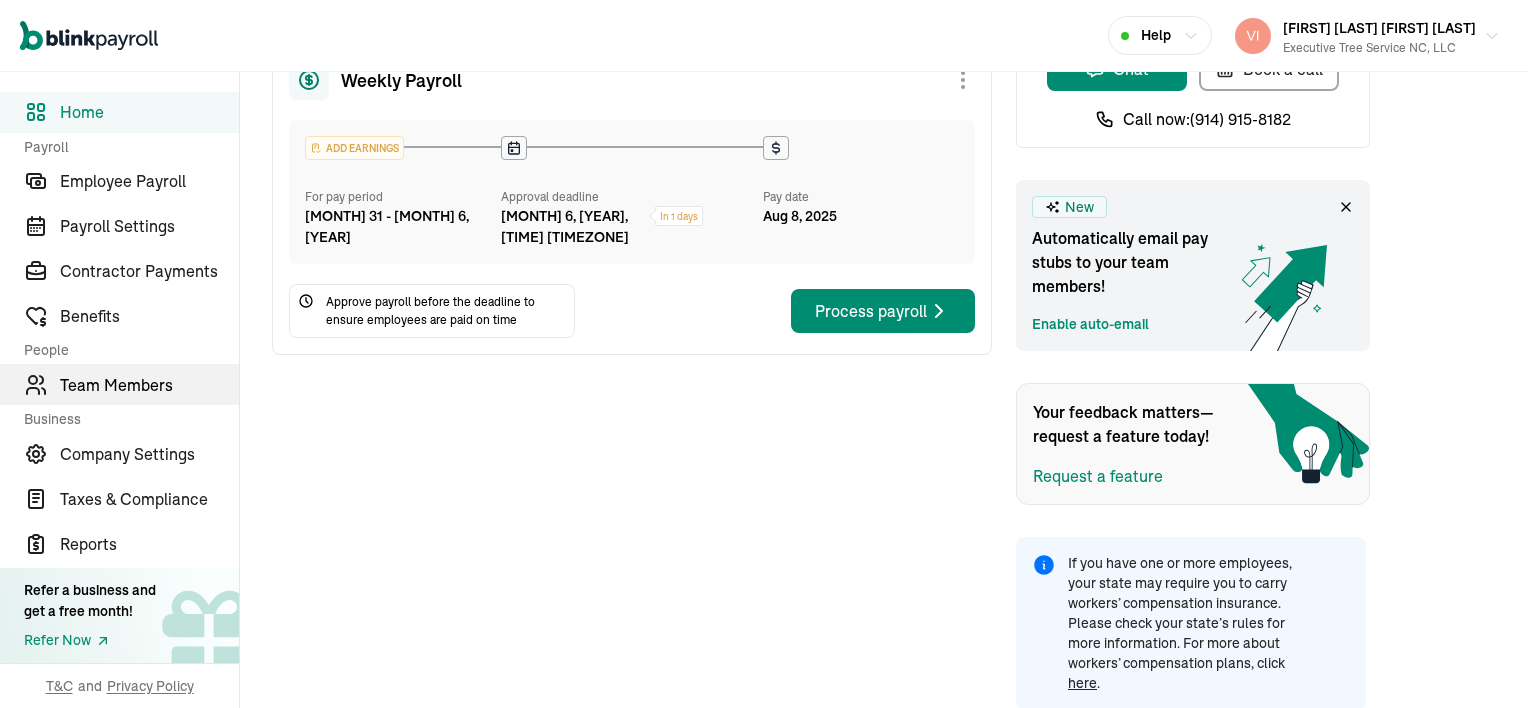 click on "Team Members" at bounding box center [149, 385] 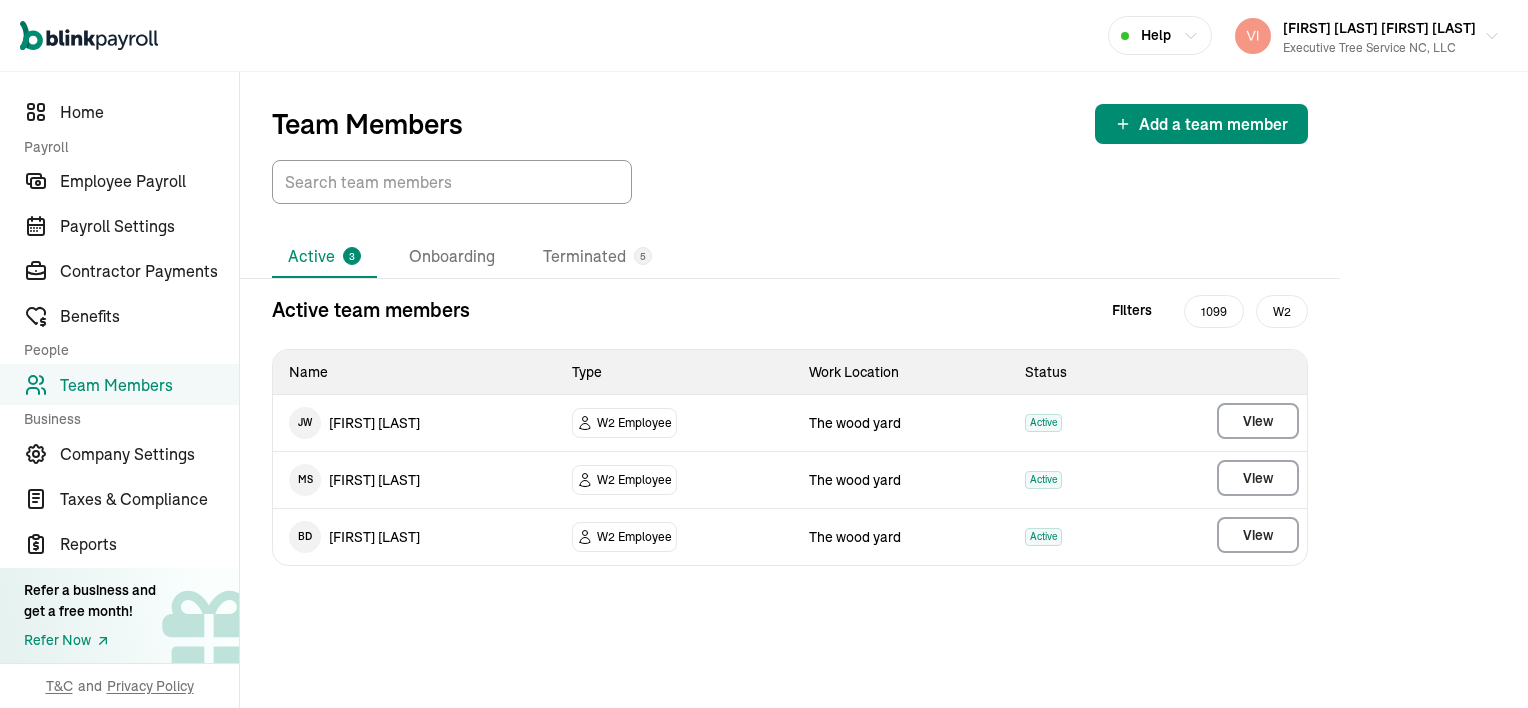 scroll, scrollTop: 0, scrollLeft: 0, axis: both 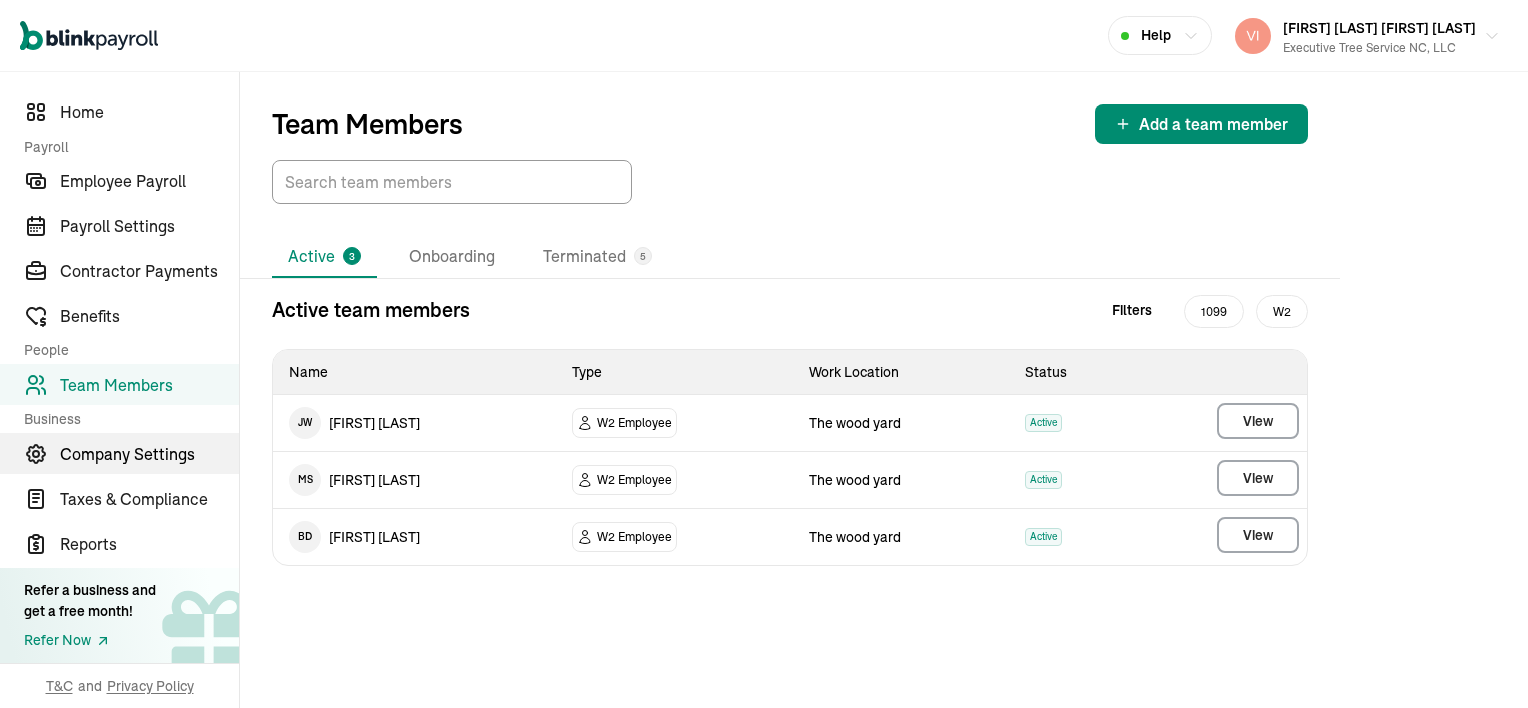 click on "Company Settings" at bounding box center (149, 454) 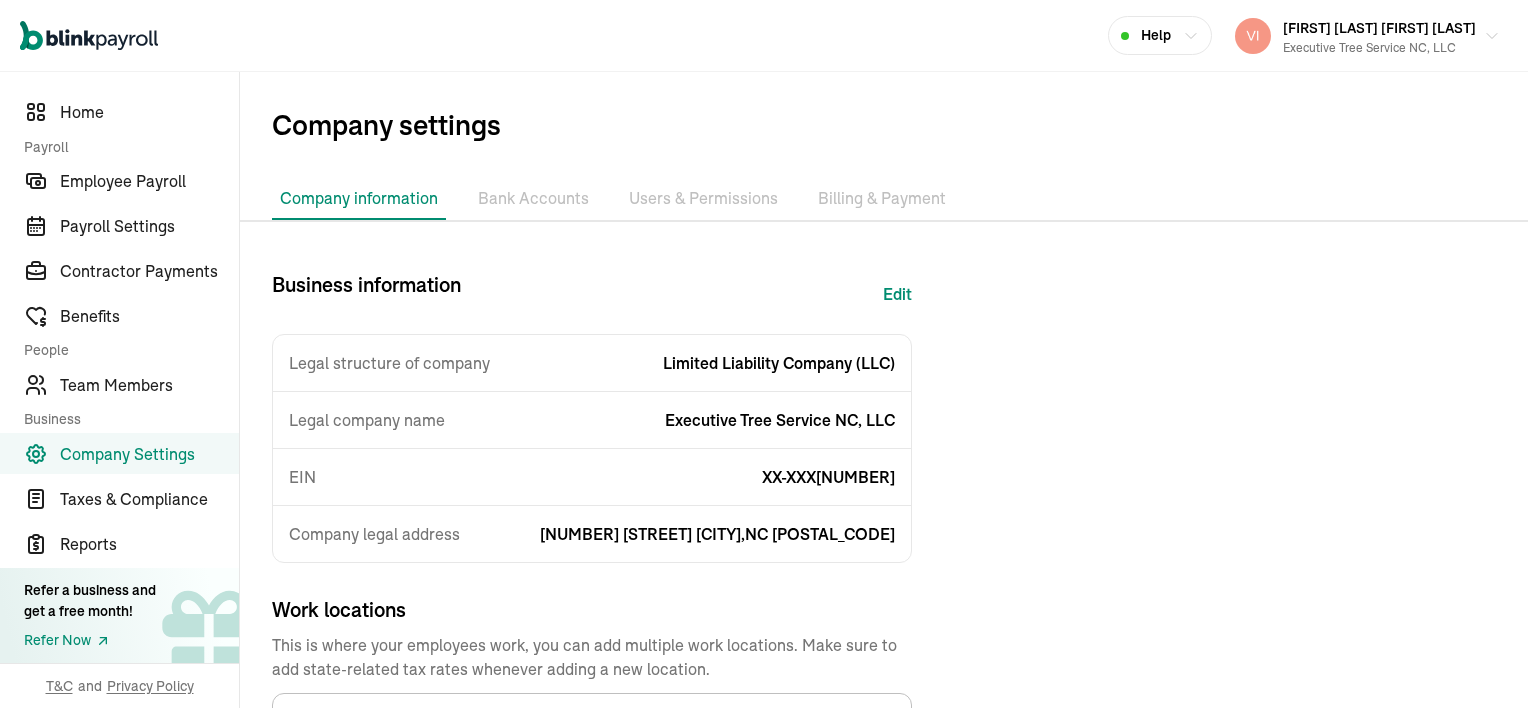 click on "Billing & Payment" at bounding box center [882, 199] 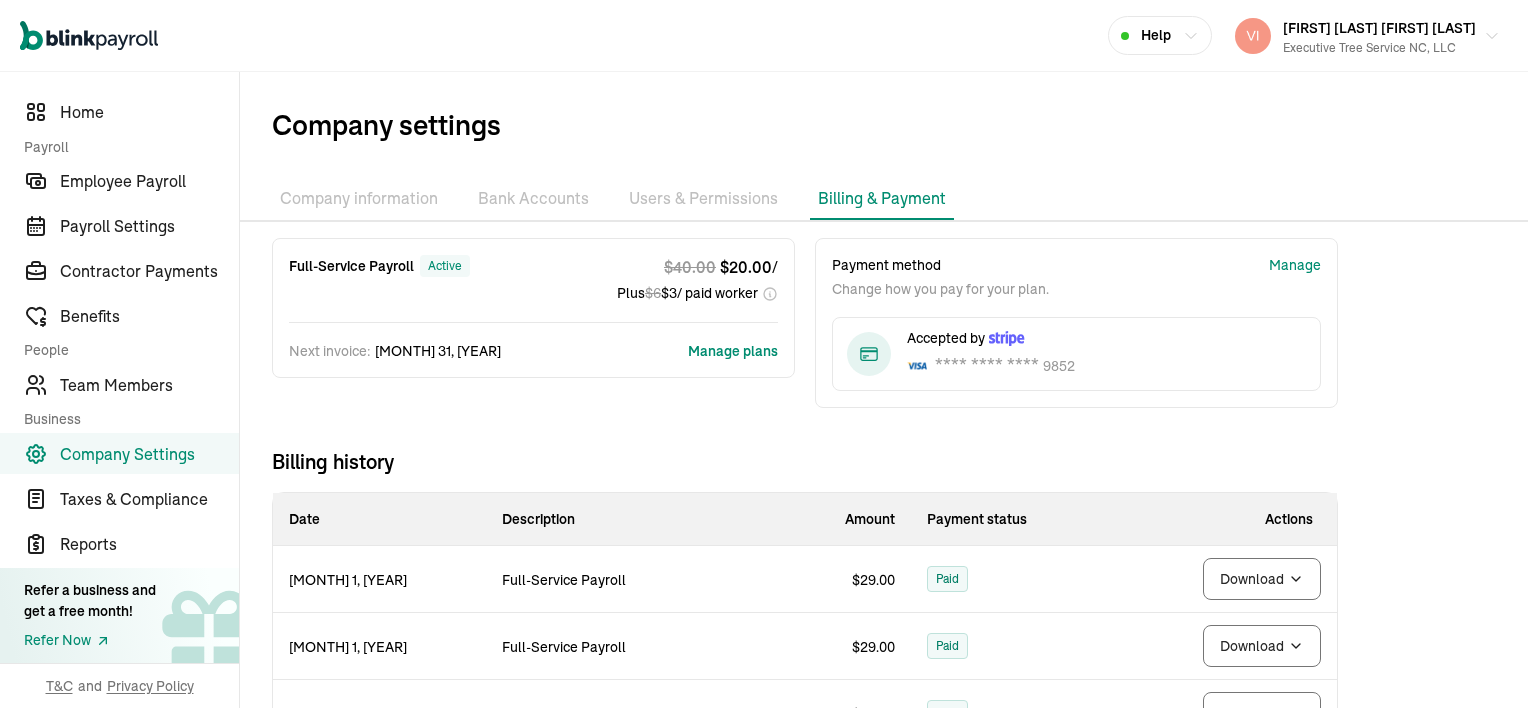 scroll, scrollTop: 67, scrollLeft: 0, axis: vertical 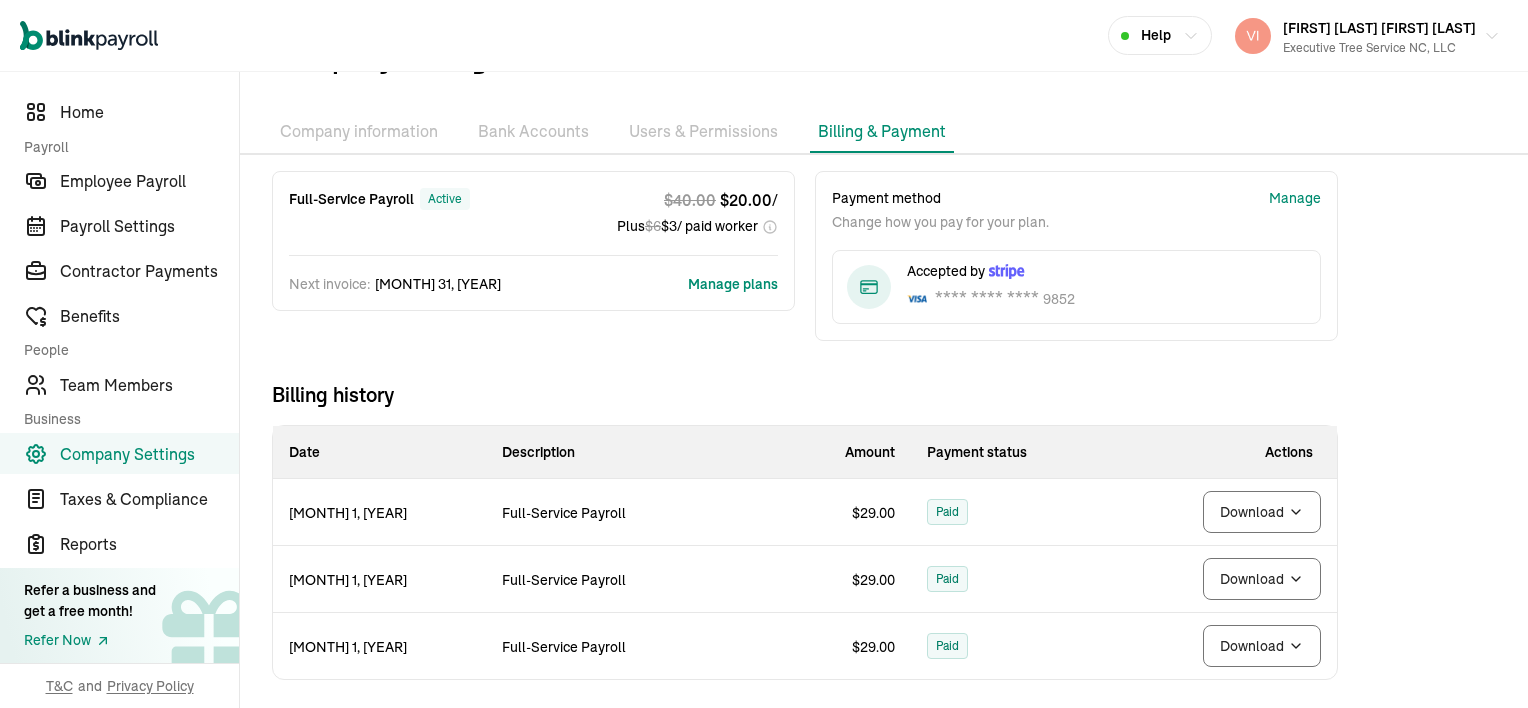 click on "Company settings Company information   Bank Accounts   Users & Permissions   Billing & Payment   Full-Service Payroll active $ 40.00 $ 20.00 / Plus  $ 6  $ 3  / paid worker Next invoice: [MONTH] 31, [YEAR] Manage plans Payment method Change how you pay for your plan. Manage Accepted by   **** **** ****    9852 Billing history [MONTH] 1, [YEAR] Description Full-Service Payroll Amount $ 29.00 Payment status Paid Download [MONTH] 1, [YEAR] Description Full-Service Payroll Amount $ 29.00 Payment status Paid Download [MONTH] 1, [YEAR] Description Full-Service Payroll Amount $ 29.00 Payment status Paid Download Date Description Amount Payment status Actions [MONTH] 1, [YEAR] Full-Service Payroll $ 29.00 Paid Download [MONTH] 1, [YEAR] Full-Service Payroll $ 29.00 Paid Download [MONTH] 1, [YEAR] Full-Service Payroll $ 29.00 Paid Download" at bounding box center (884, 358) 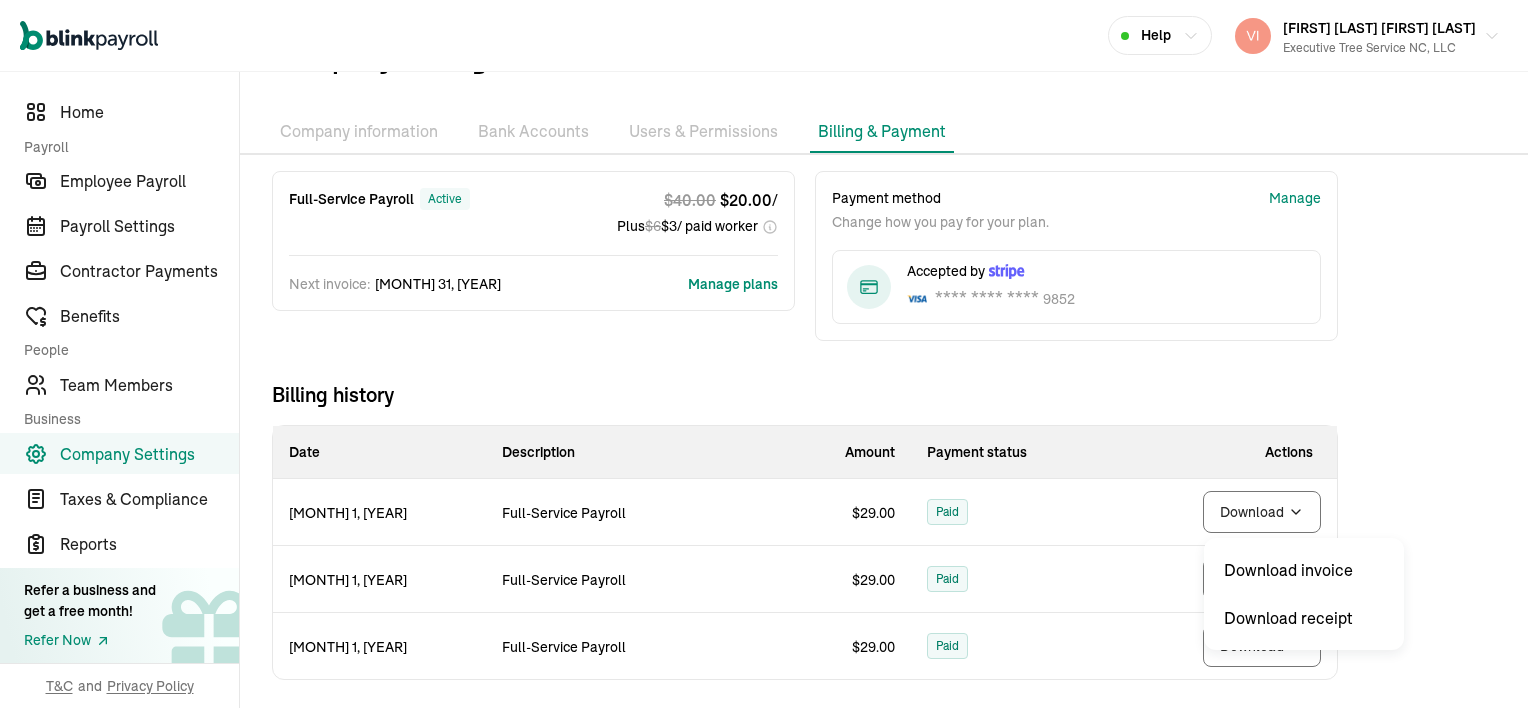 click on "Open main menu Help [FIRST] [LAST] [FIRST] [LAST] Executive Tree Service NC, LLC Home Payroll Employee Payroll Payroll Settings Contractor Payments Benefits People Team Members Business Company Settings Taxes & Compliance Reports Refer a business and   get a free month! Refer Now T&C   and   Privacy Policy Company settings Company information   Bank Accounts   Users & Permissions   Billing & Payment   Full-Service Payroll active $ 40.00 $ 20.00 / Plus  $ 6  $ 3  / paid worker Next invoice: [MONTH] 31, [YEAR] Manage plans Payment method Change how you pay for your plan. Manage Accepted by   **** **** ****    9852 Billing history [MONTH] 1, [YEAR] Description Full-Service Payroll Amount $ 29.00 Payment status Paid Download [MONTH] 1, [YEAR] Description Full-Service Payroll Amount $ 29.00 Payment status Paid Download [MONTH] 1, [YEAR] Description Full-Service Payroll Amount $ 29.00 Payment status Paid Download Date Description Amount Payment status Actions [MONTH] 1, [YEAR] Full-Service Payroll $ 29.00 Paid Download [MONTH] 1, [YEAR] $ $" at bounding box center (764, 354) 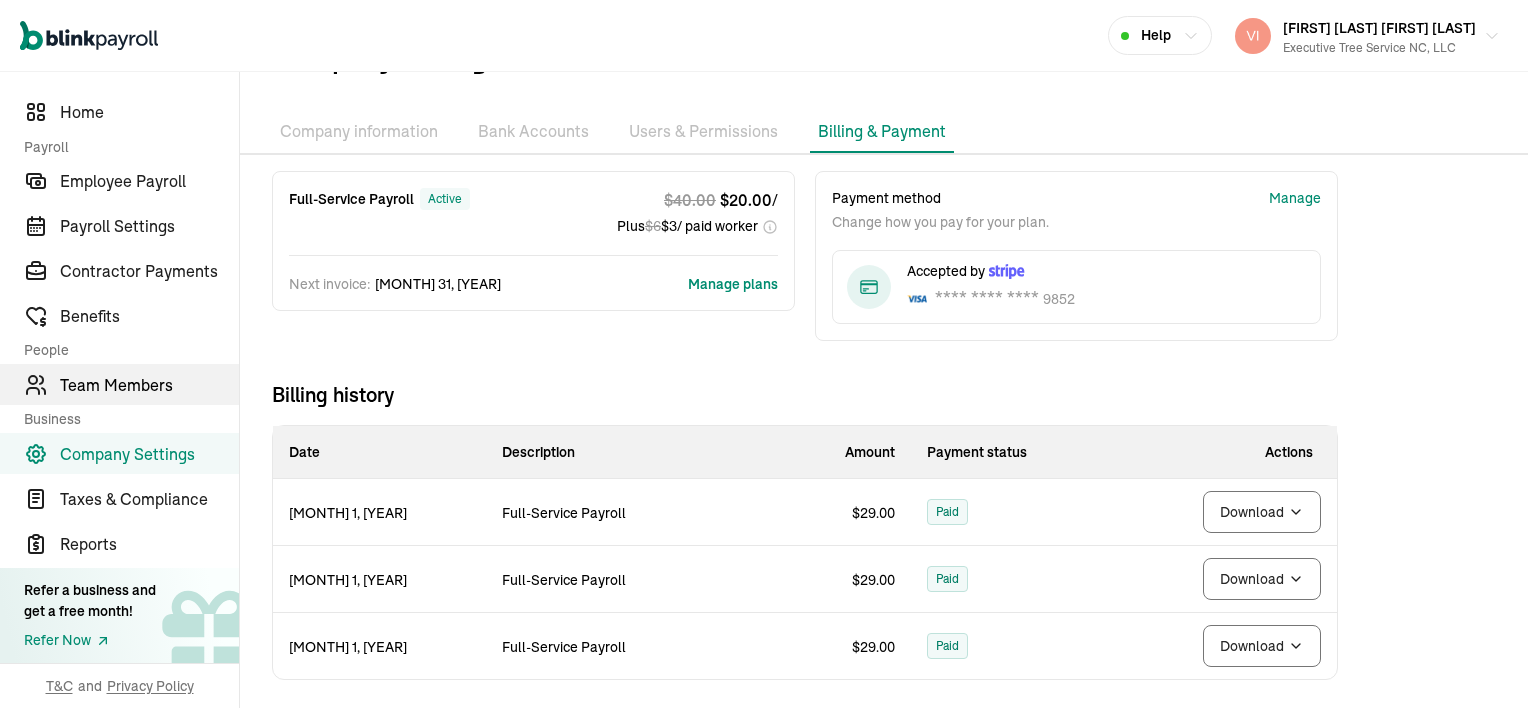 click on "Team Members" at bounding box center [149, 385] 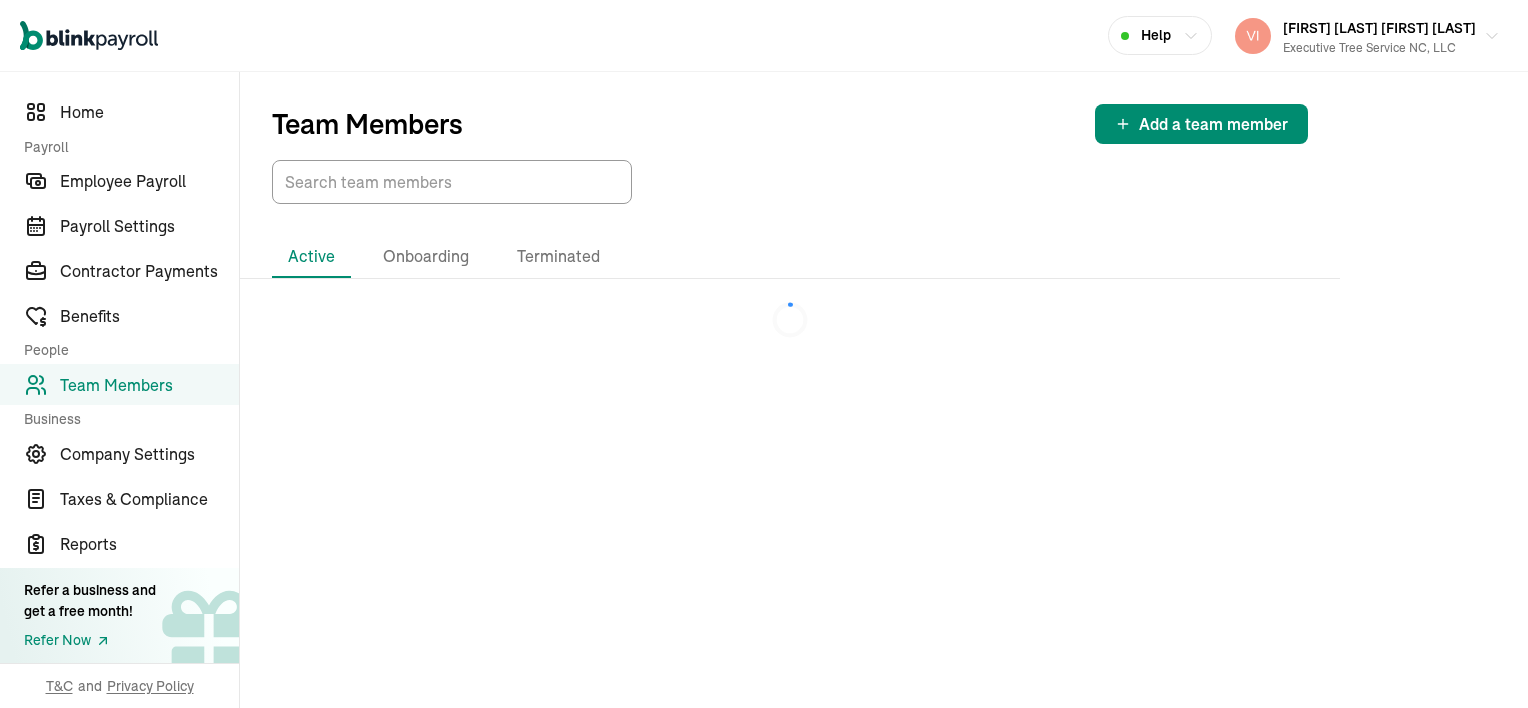 scroll, scrollTop: 0, scrollLeft: 0, axis: both 